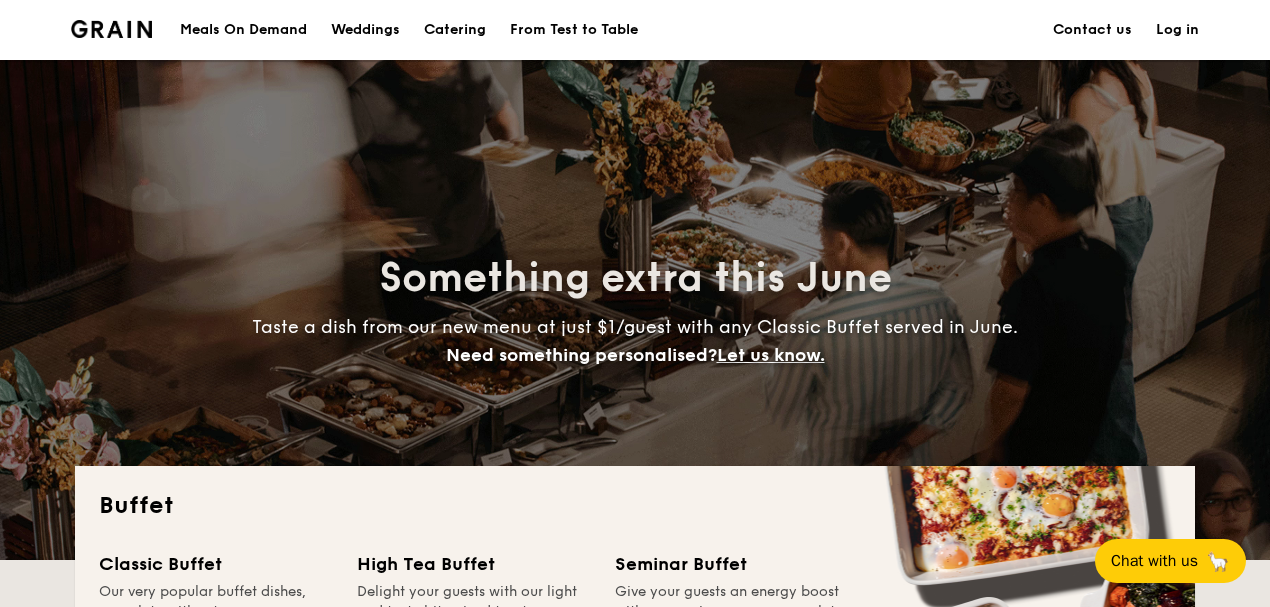 scroll, scrollTop: 0, scrollLeft: 0, axis: both 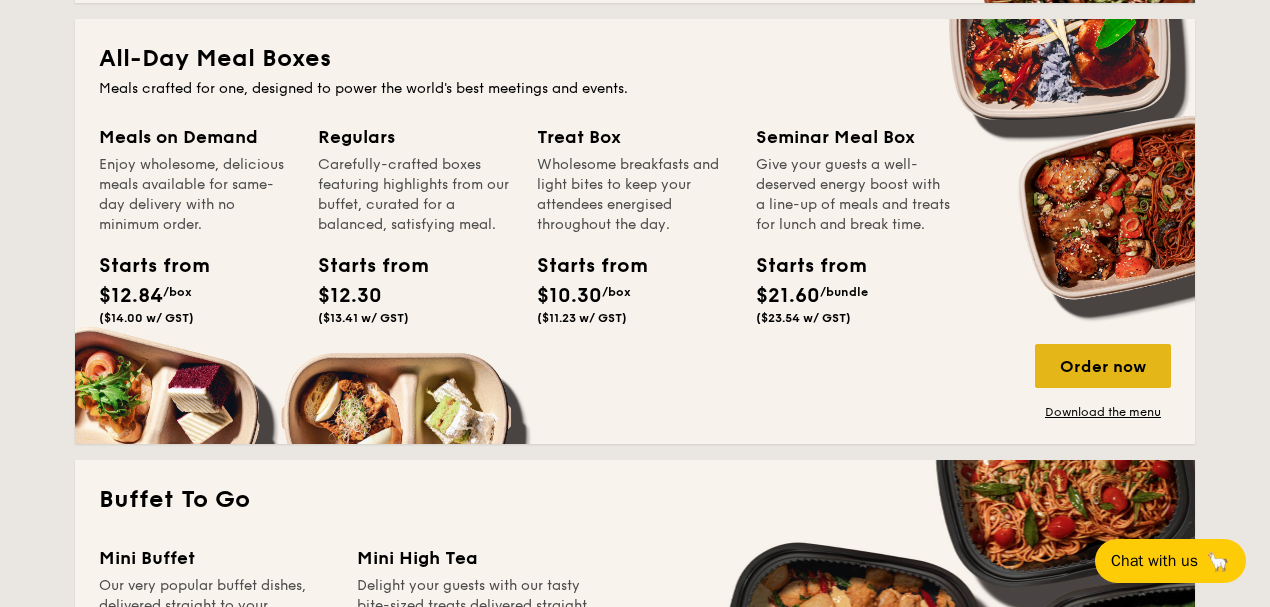 click on "Order now" at bounding box center [1103, 366] 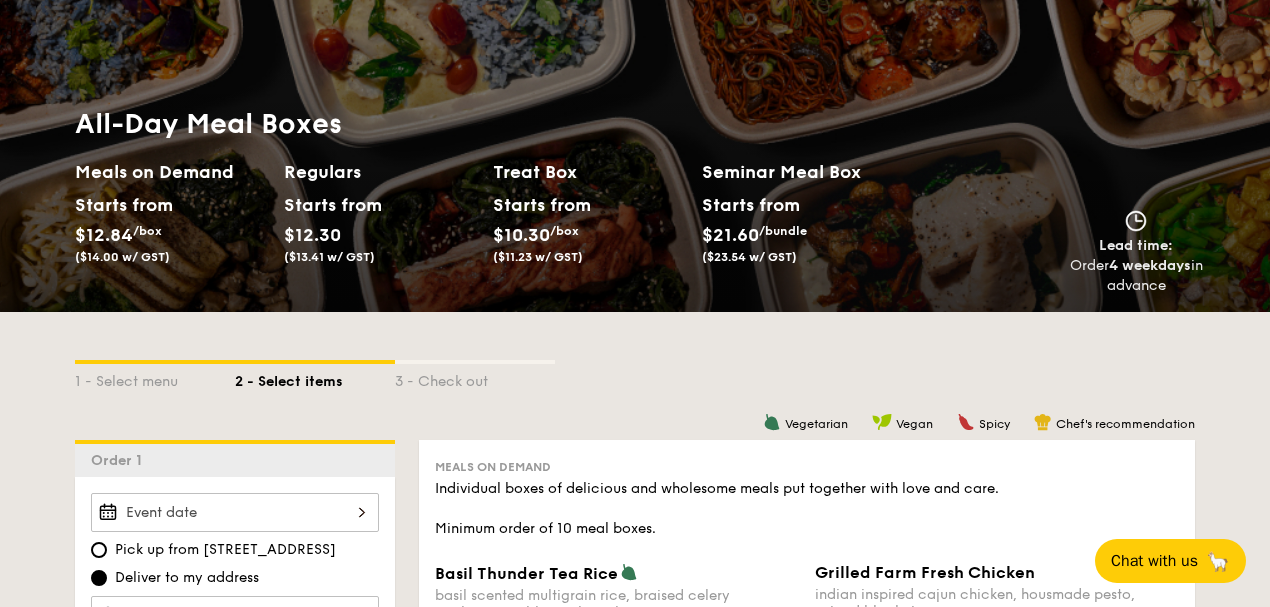 scroll, scrollTop: 0, scrollLeft: 0, axis: both 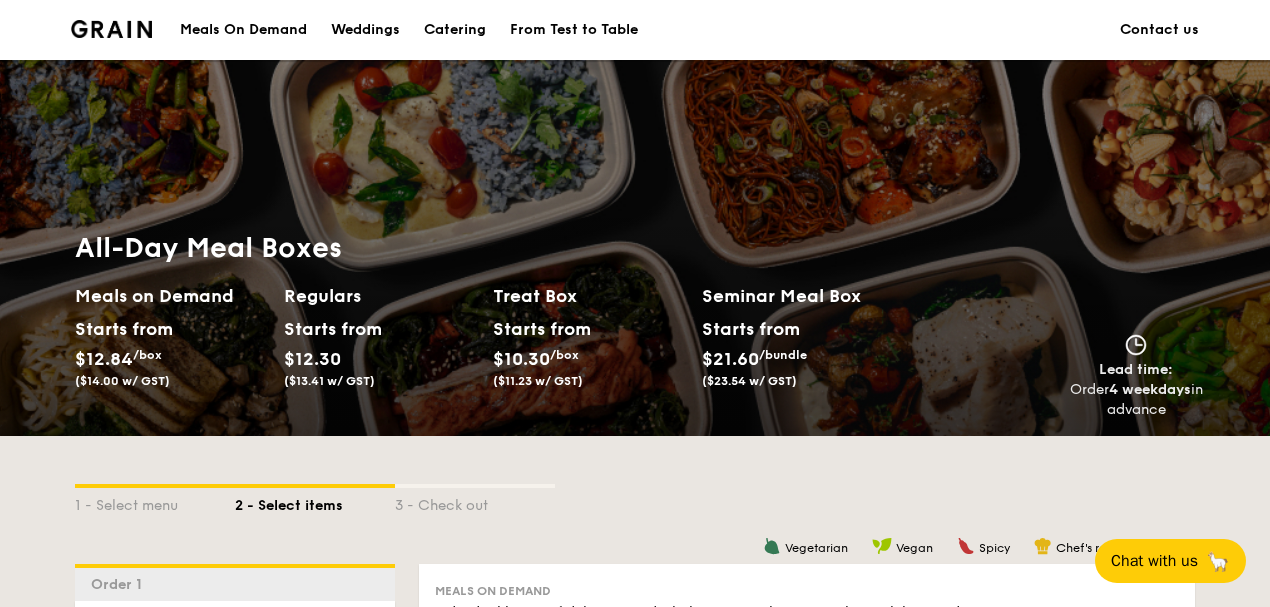 click on "Meals On Demand" at bounding box center [243, 30] 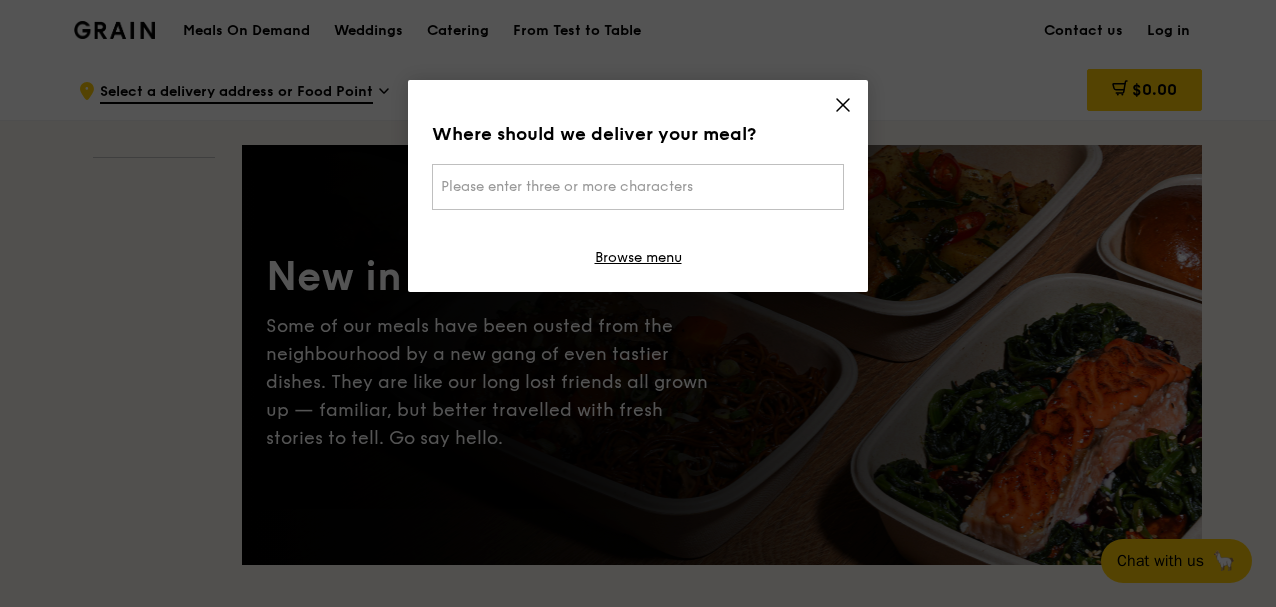 click on "Please enter three or more characters" at bounding box center (567, 186) 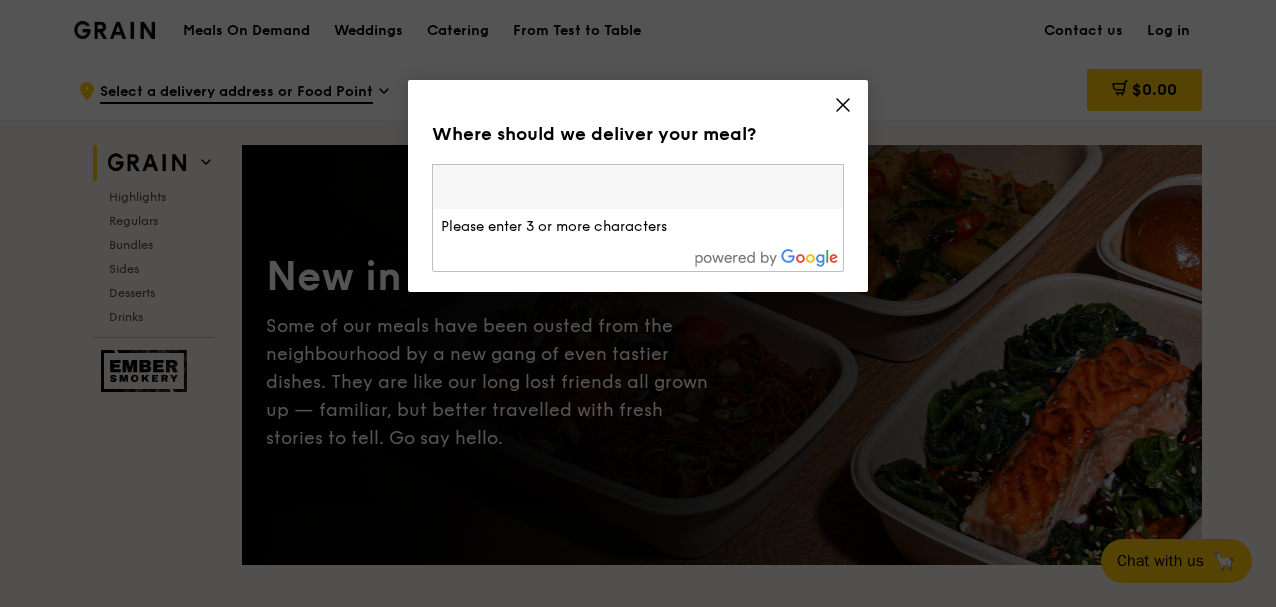 scroll, scrollTop: 0, scrollLeft: 0, axis: both 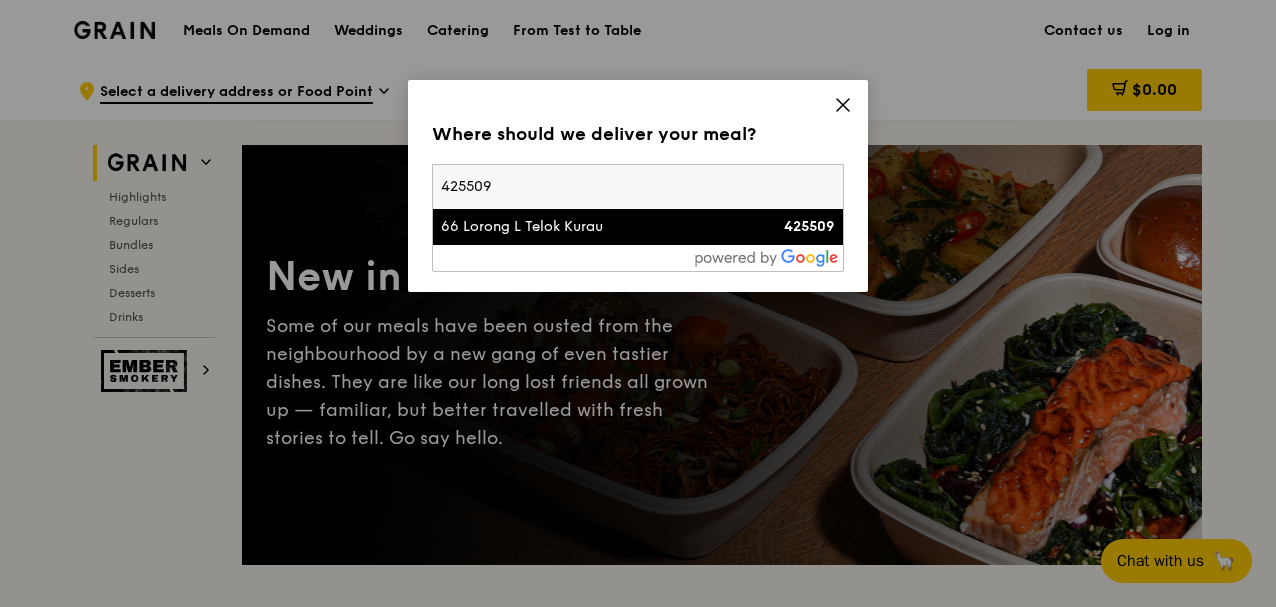 type on "425509" 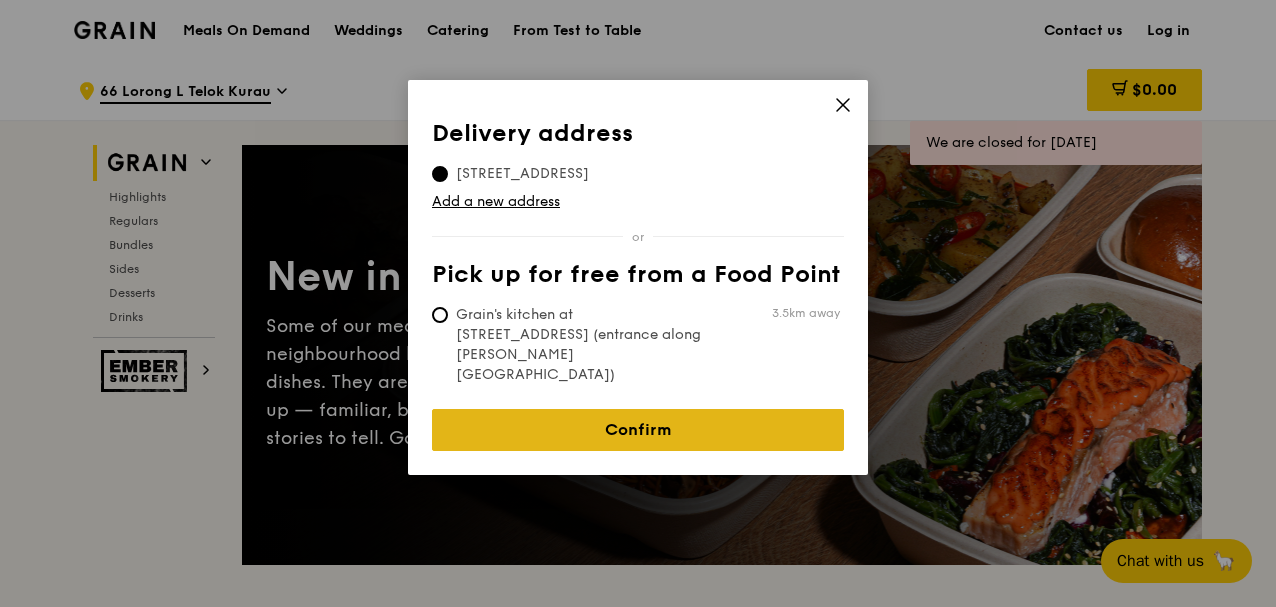 click on "Confirm" at bounding box center (638, 430) 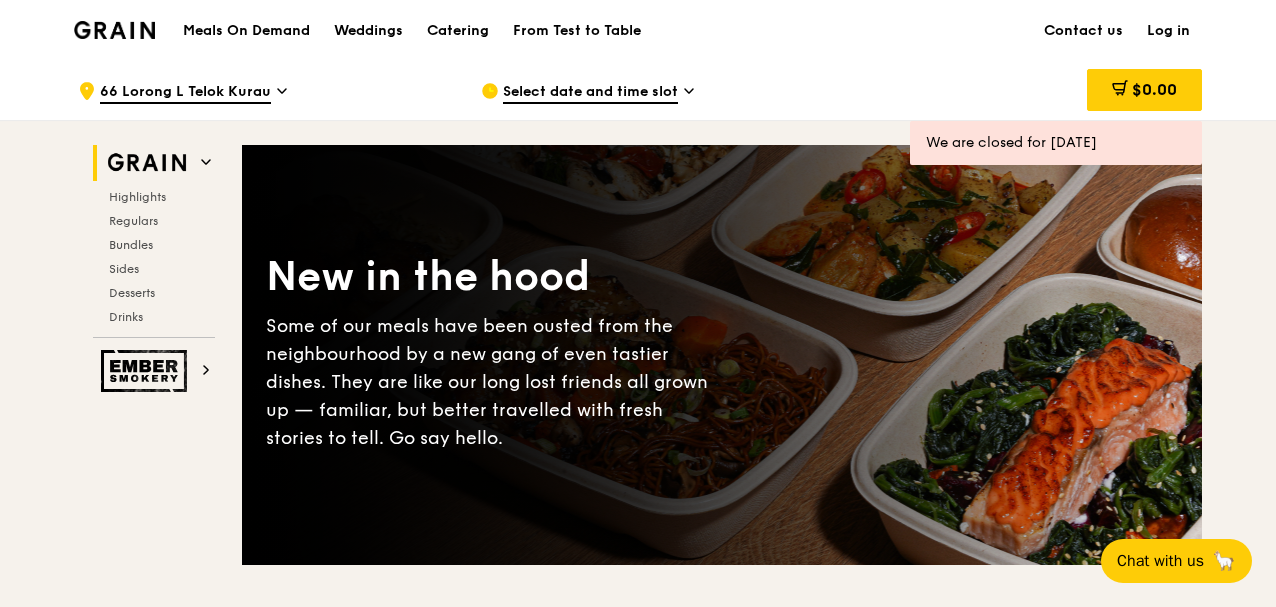 click on "Select date and time slot" at bounding box center (590, 93) 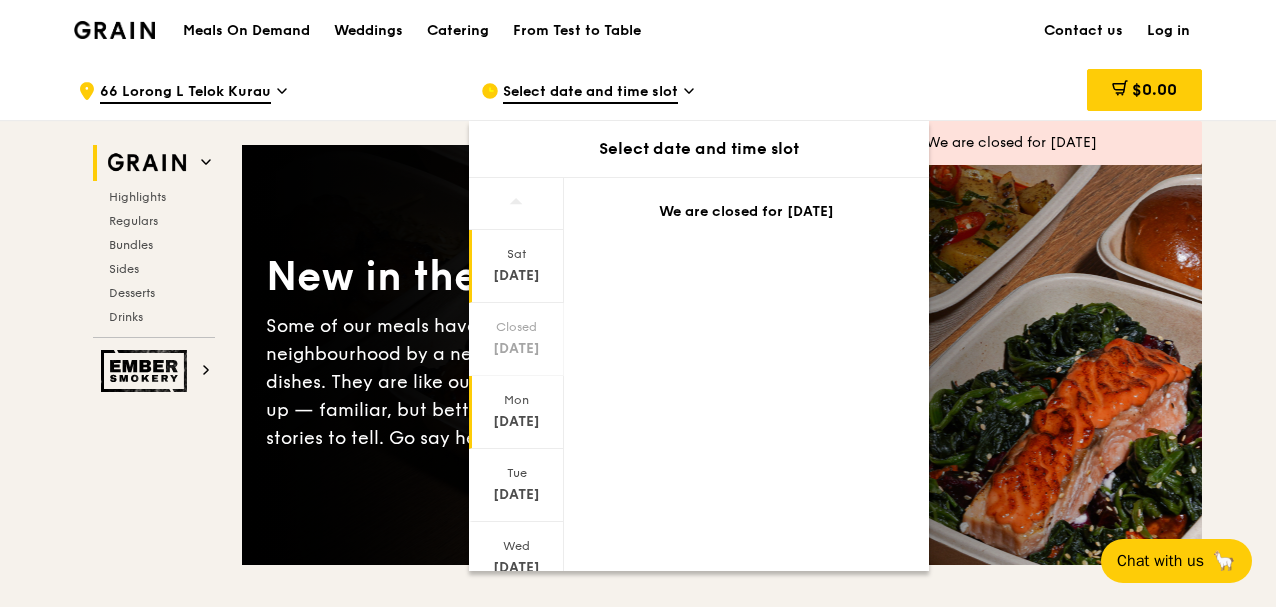 click on "[DATE]" at bounding box center [516, 422] 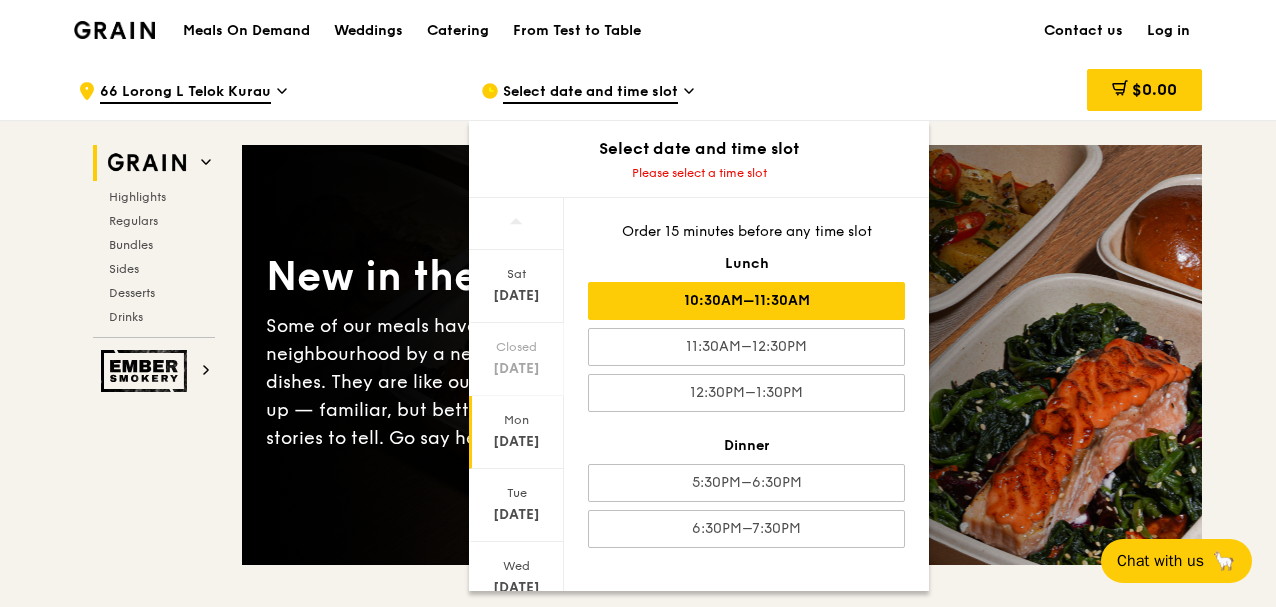 click on "10:30AM–11:30AM" at bounding box center [746, 301] 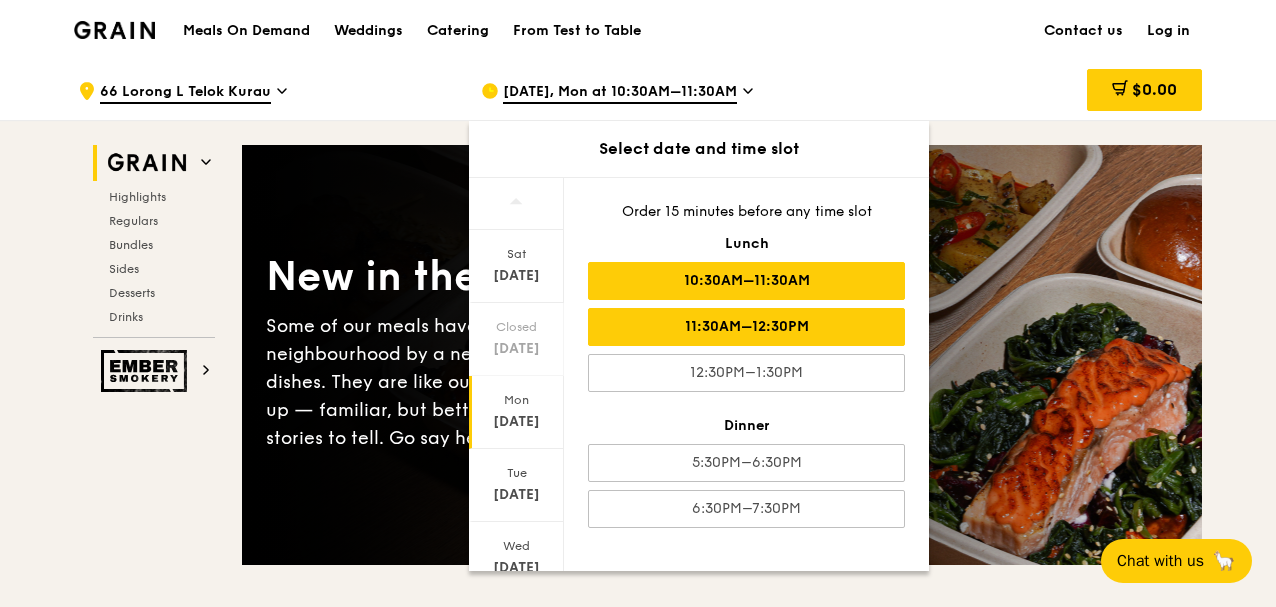 click on "11:30AM–12:30PM" at bounding box center [746, 327] 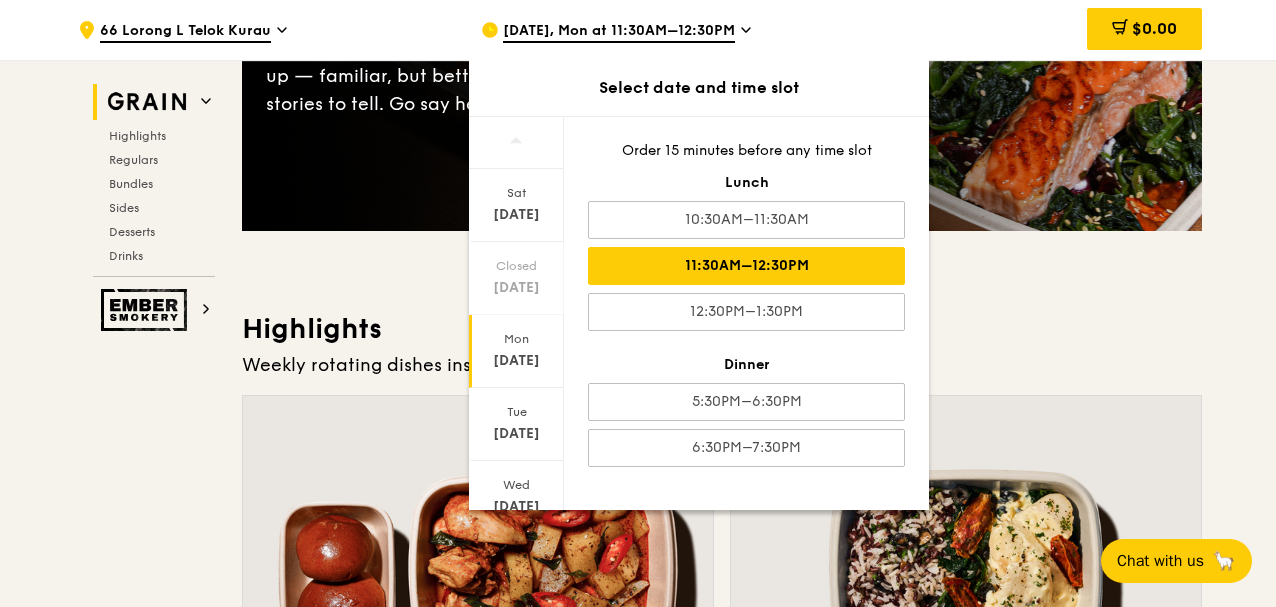 scroll, scrollTop: 666, scrollLeft: 0, axis: vertical 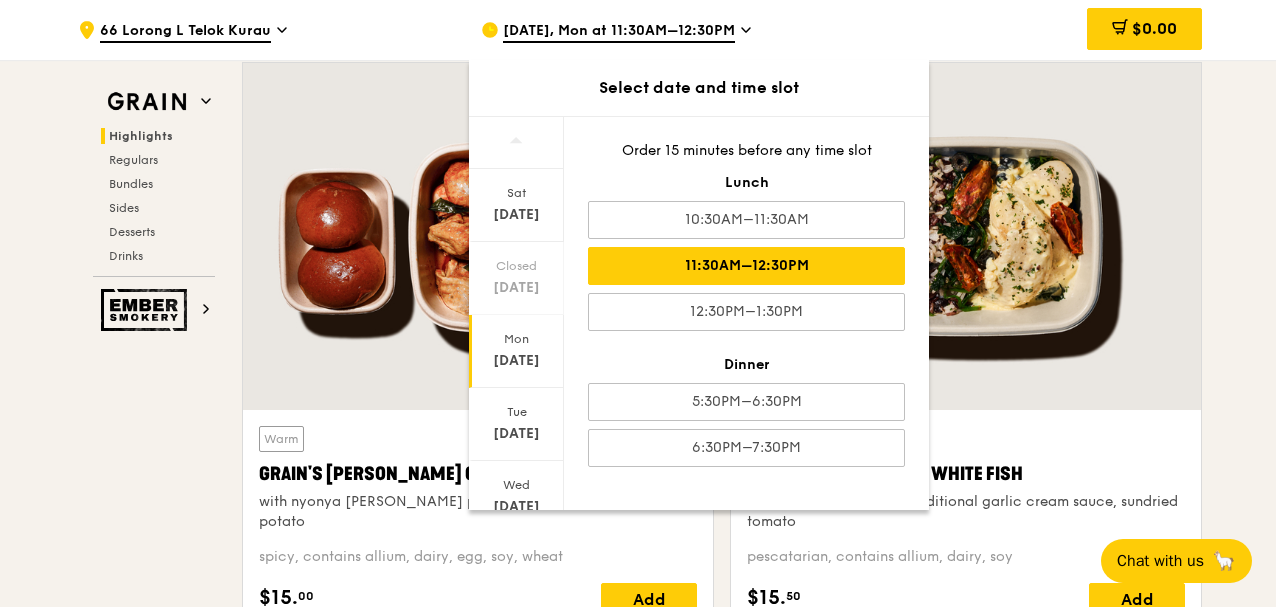 click at bounding box center (966, 236) 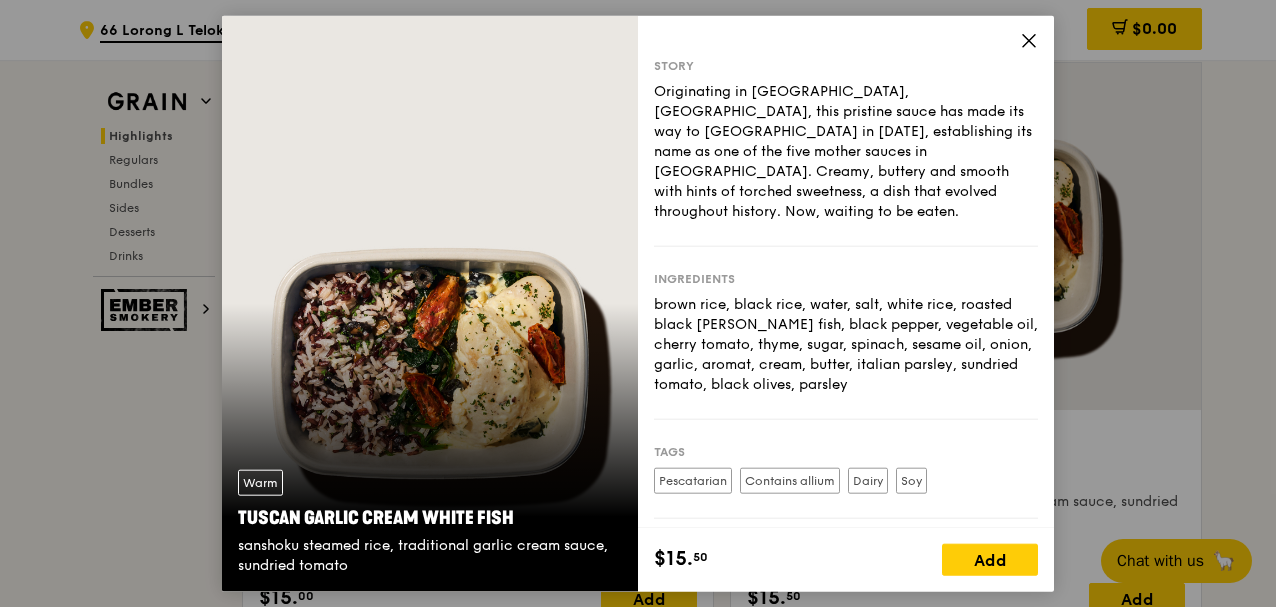 click 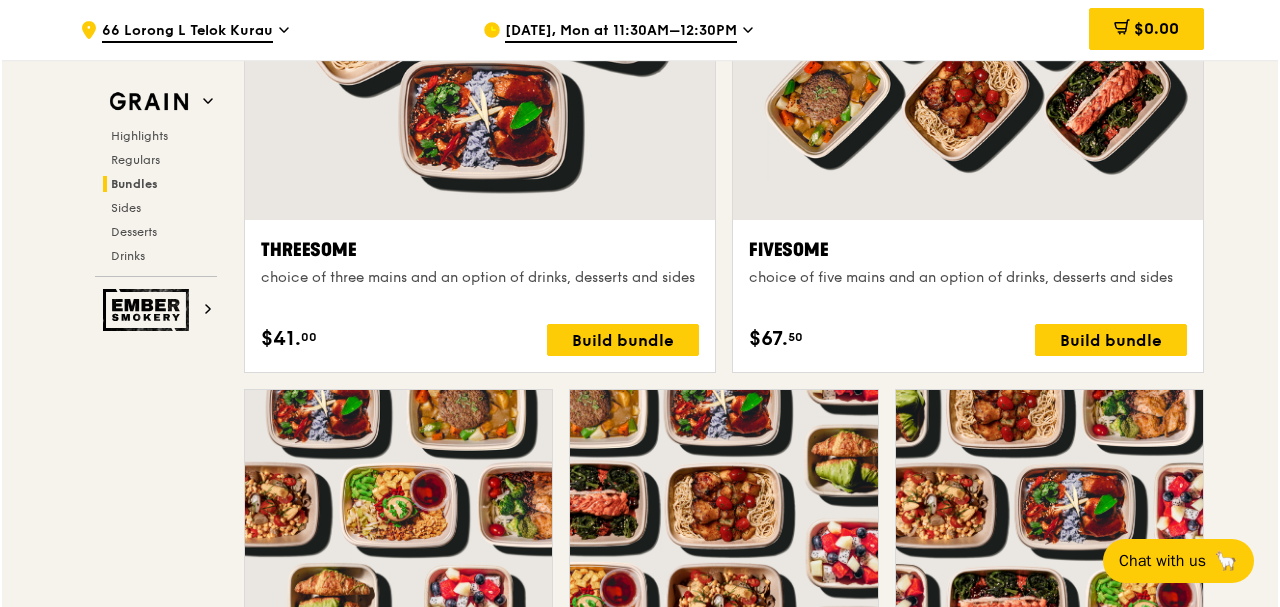 scroll, scrollTop: 3555, scrollLeft: 0, axis: vertical 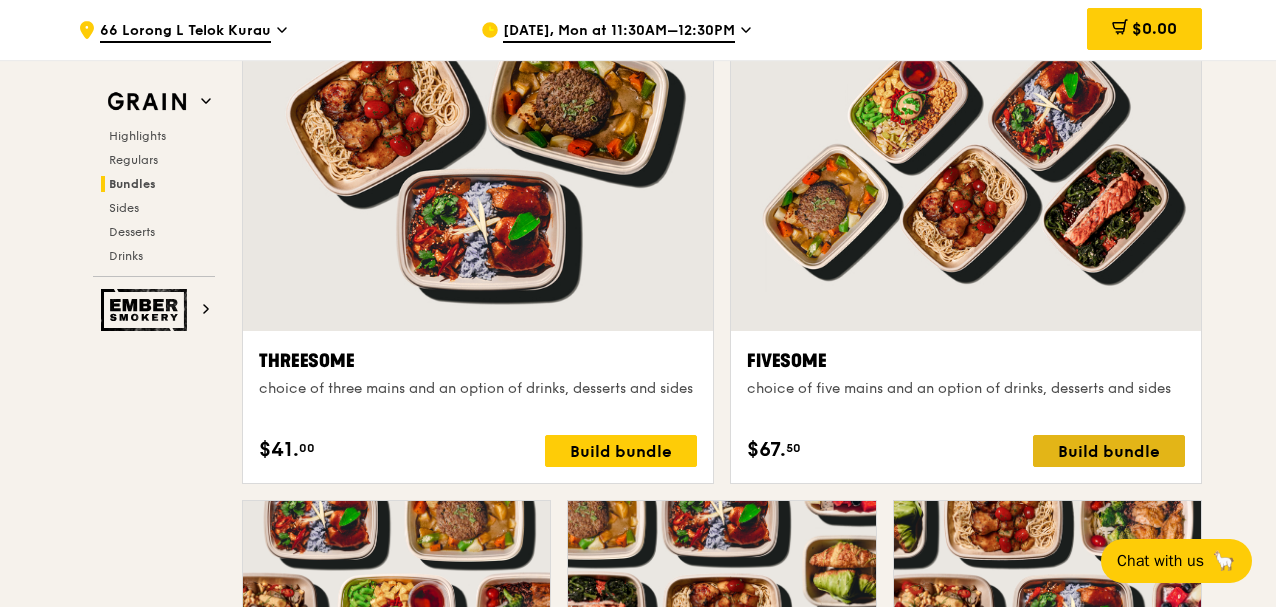 click on "Build bundle" at bounding box center (1109, 451) 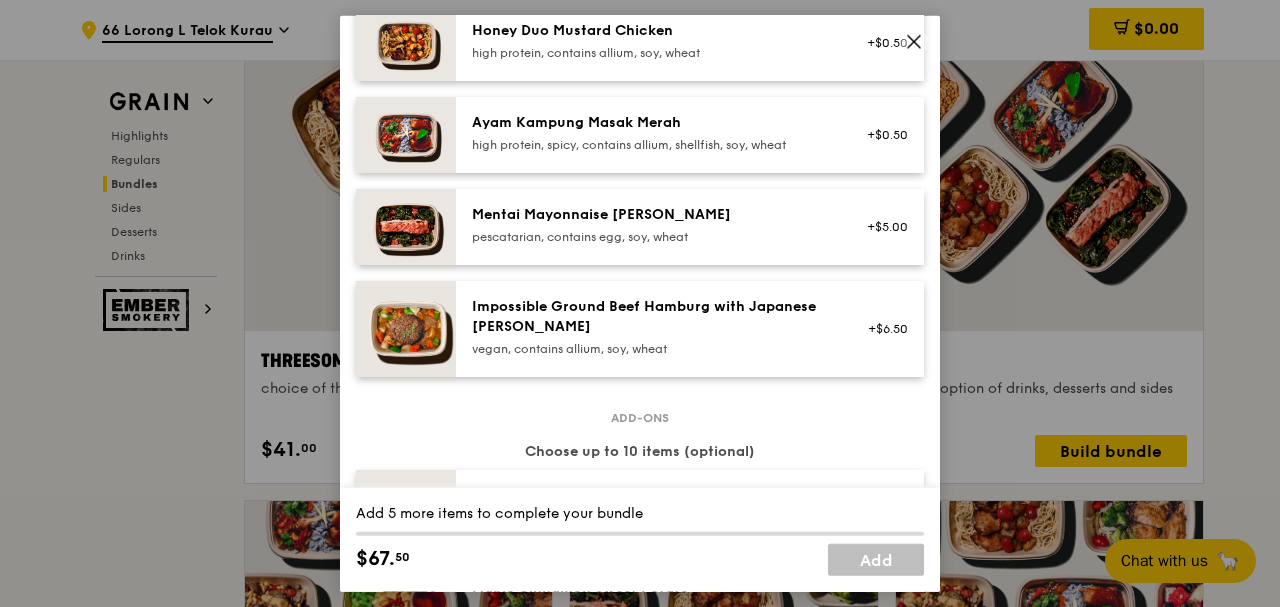 scroll, scrollTop: 111, scrollLeft: 0, axis: vertical 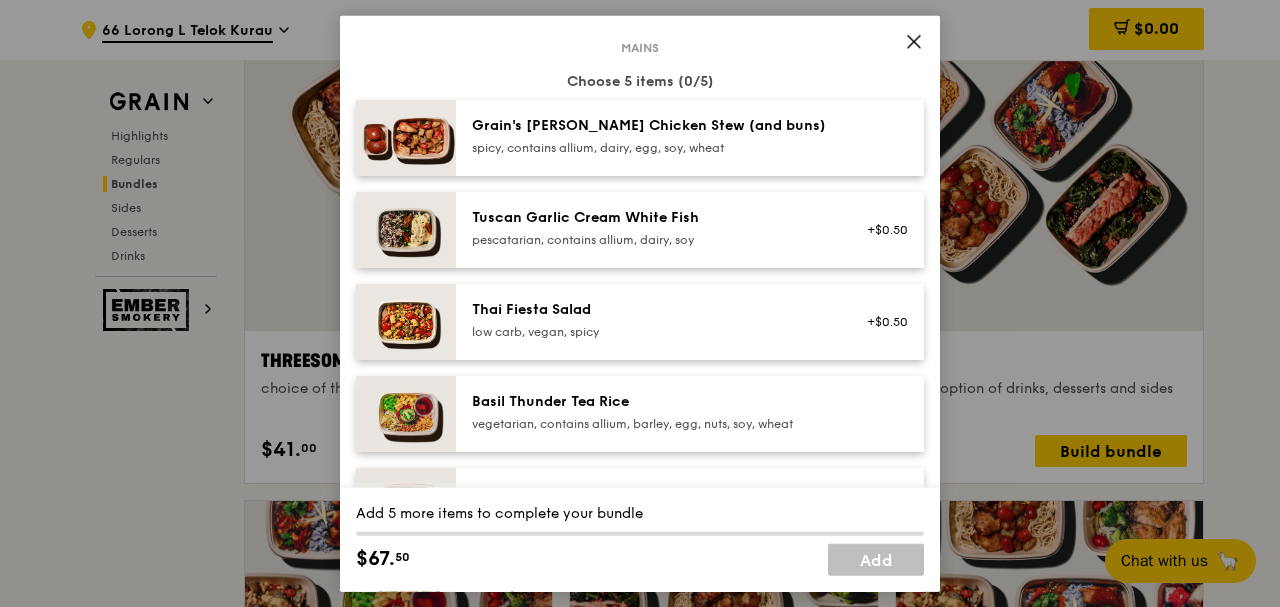 click on "Grain's [PERSON_NAME] Chicken Stew (and buns)" at bounding box center (651, 125) 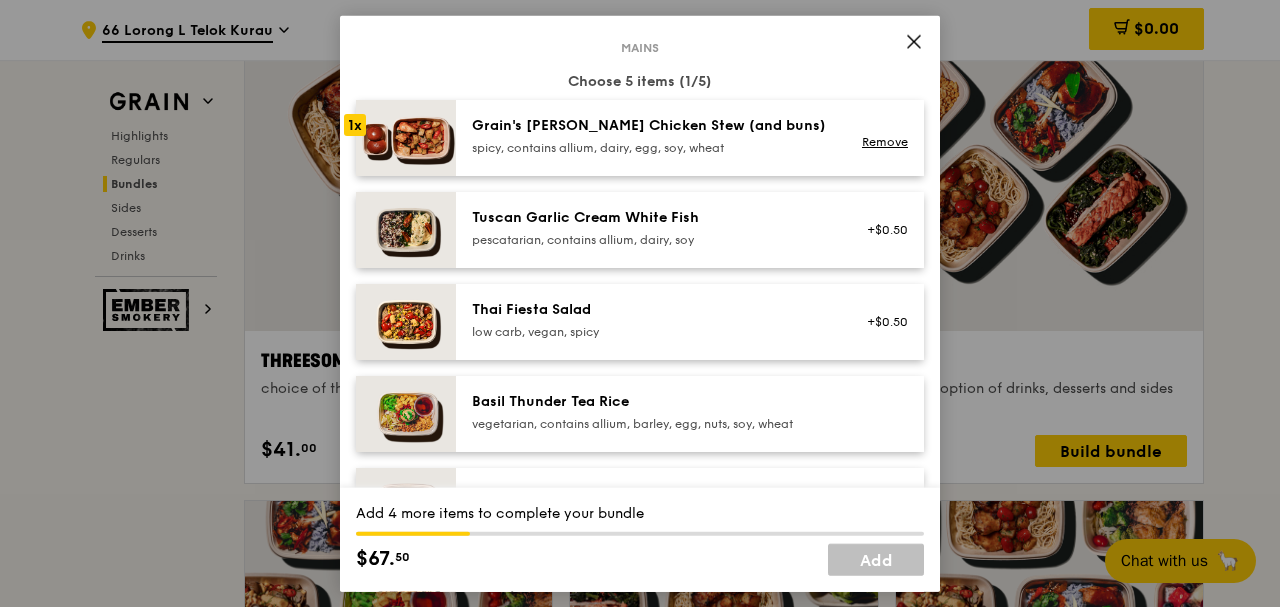 scroll, scrollTop: 222, scrollLeft: 0, axis: vertical 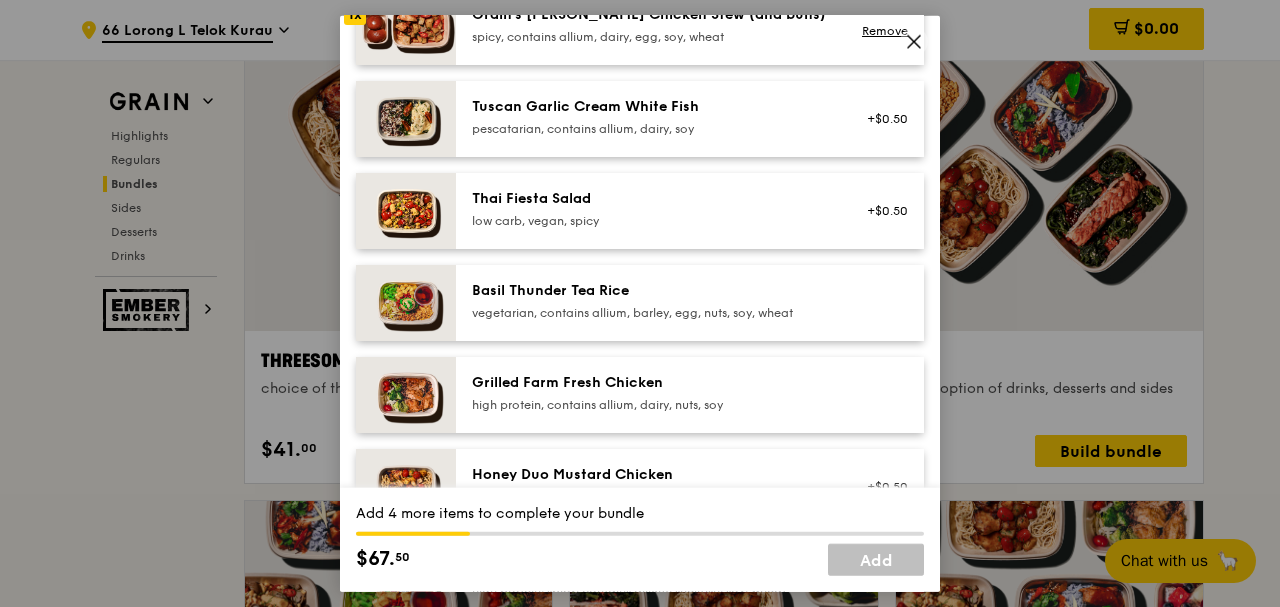 click on "Grilled Farm Fresh Chicken" at bounding box center [651, 382] 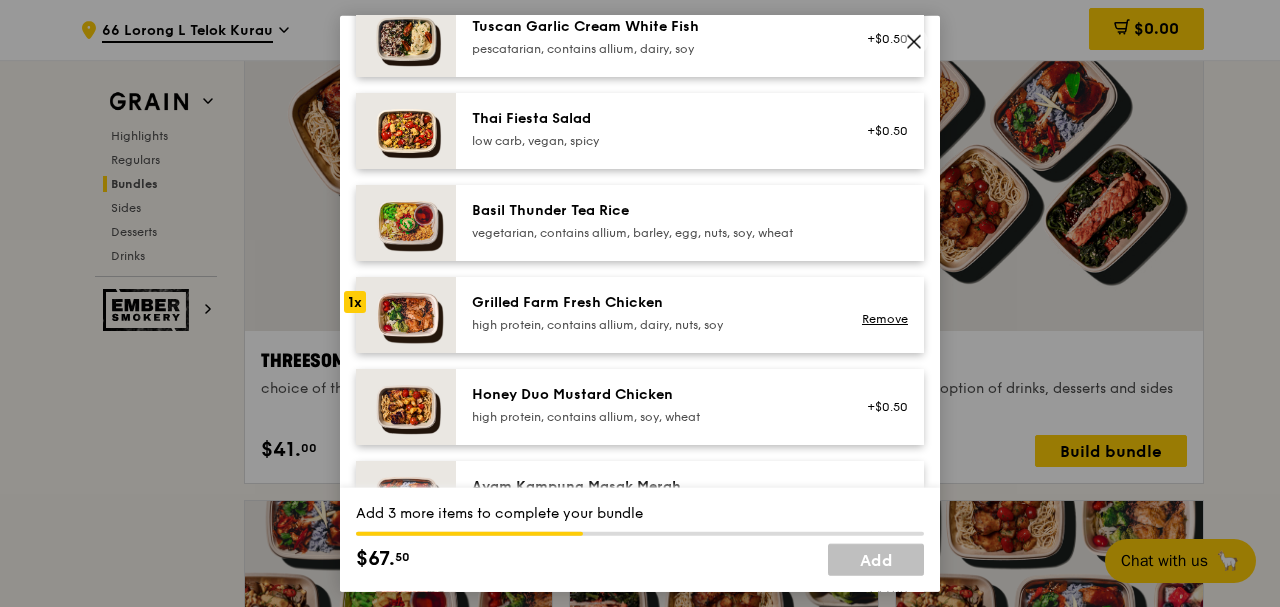 scroll, scrollTop: 333, scrollLeft: 0, axis: vertical 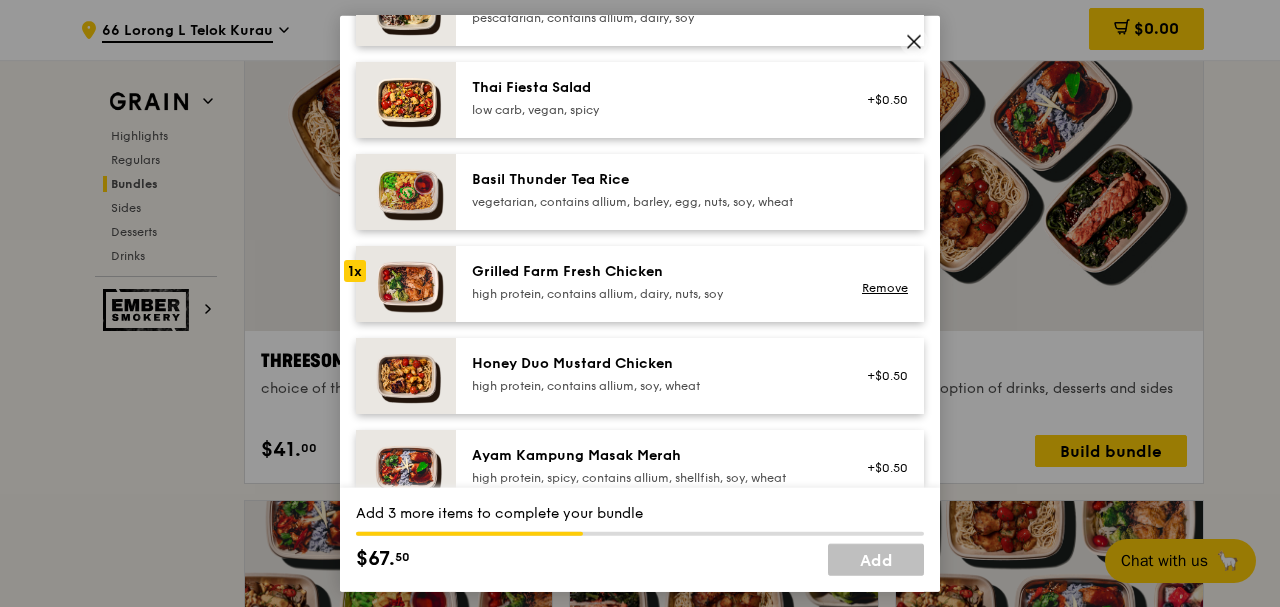 click on "Grilled Farm Fresh Chicken" at bounding box center [651, 271] 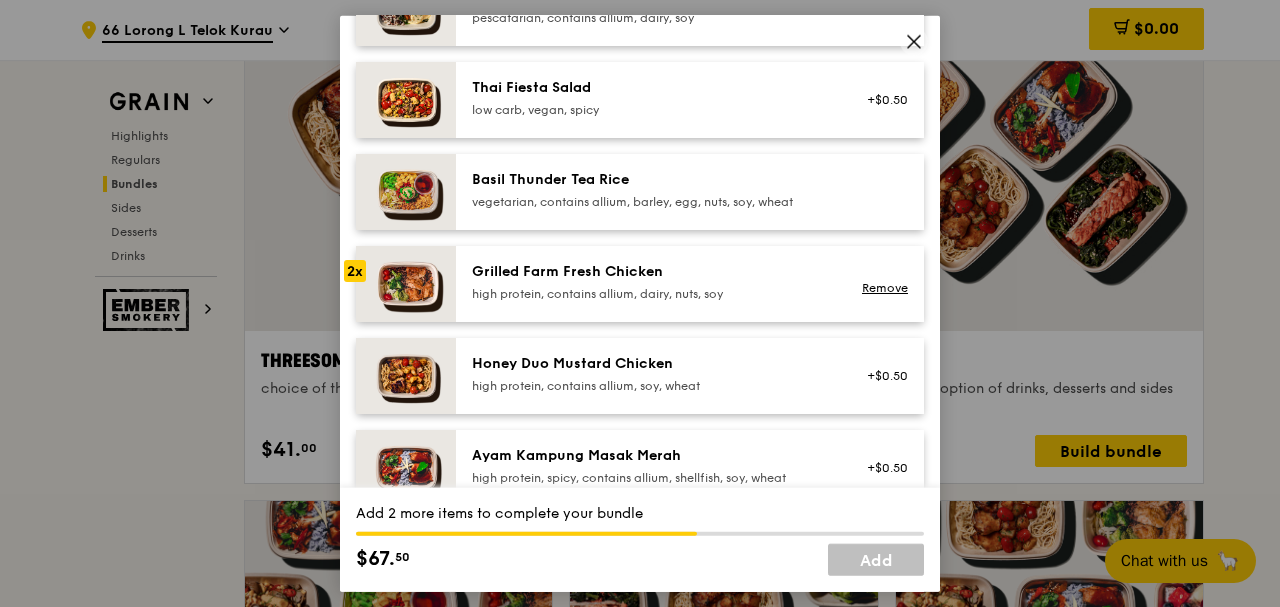 click on "Honey Duo Mustard Chicken" at bounding box center (651, 363) 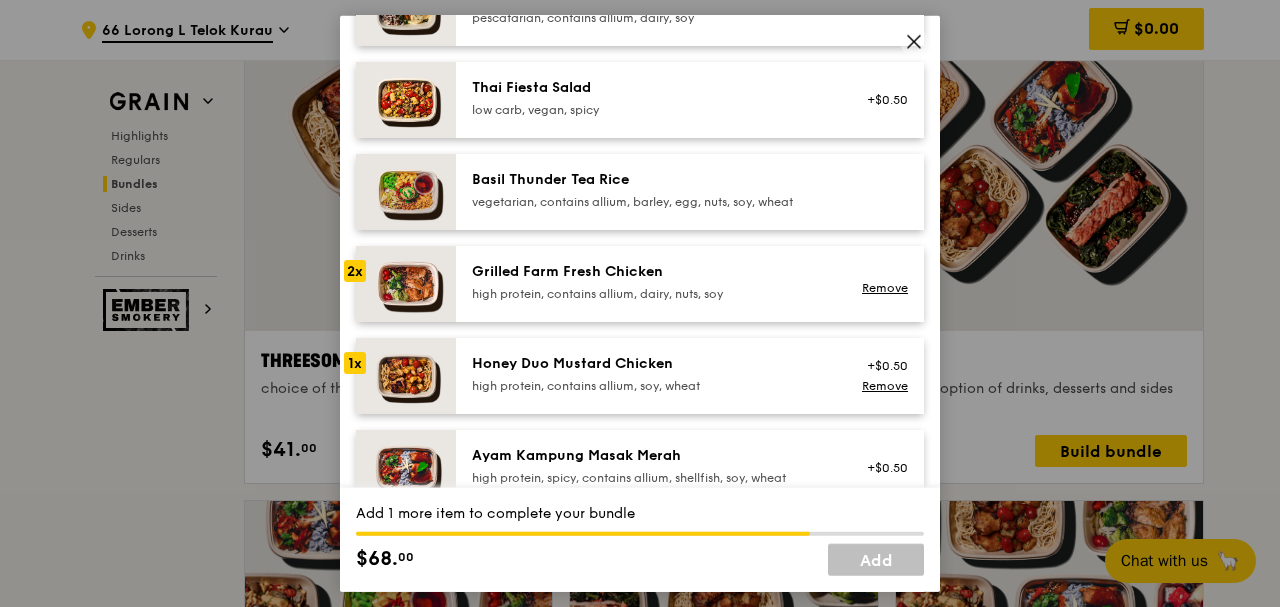 click on "Honey Duo Mustard Chicken" at bounding box center (651, 363) 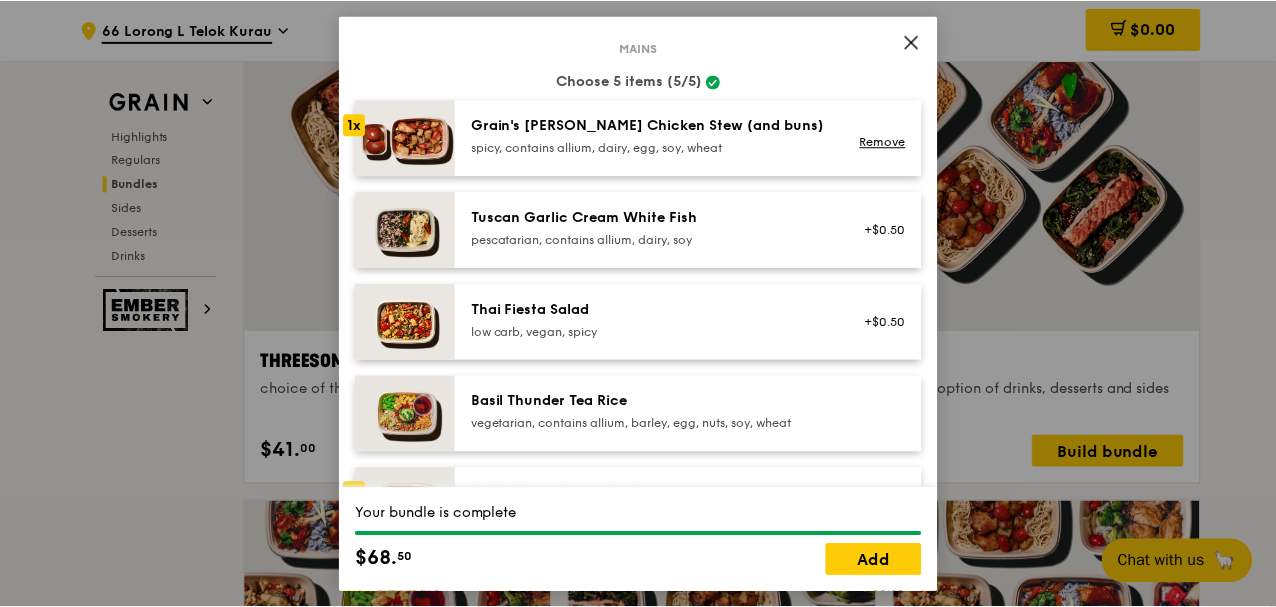 scroll, scrollTop: 0, scrollLeft: 0, axis: both 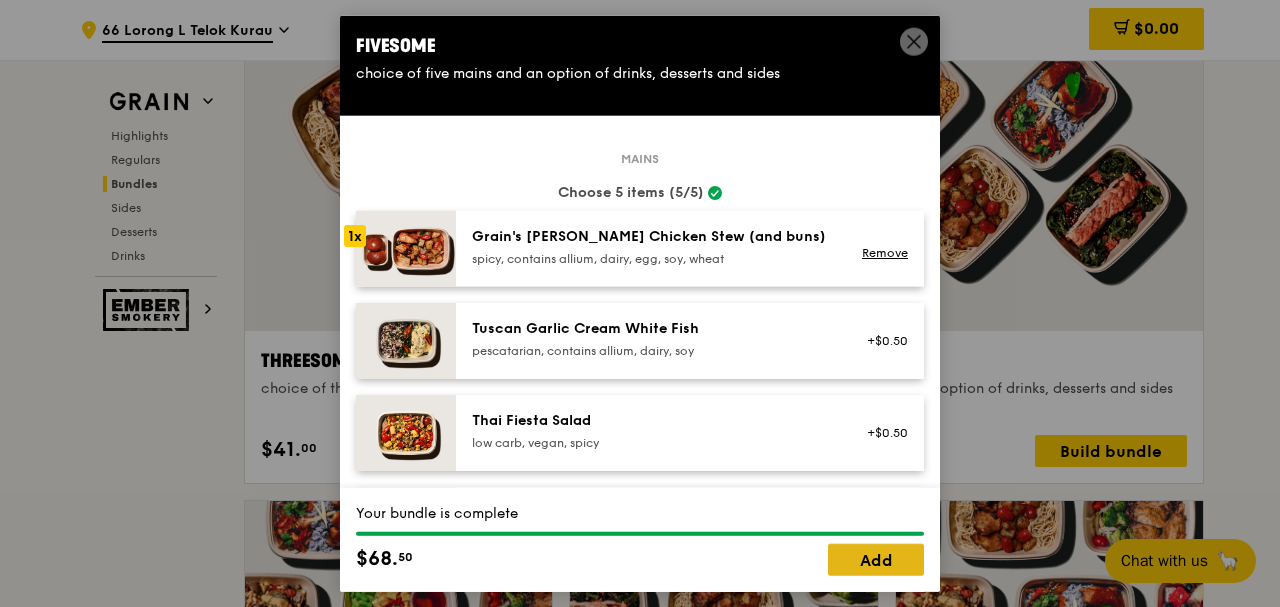 click on "Add" at bounding box center [876, 560] 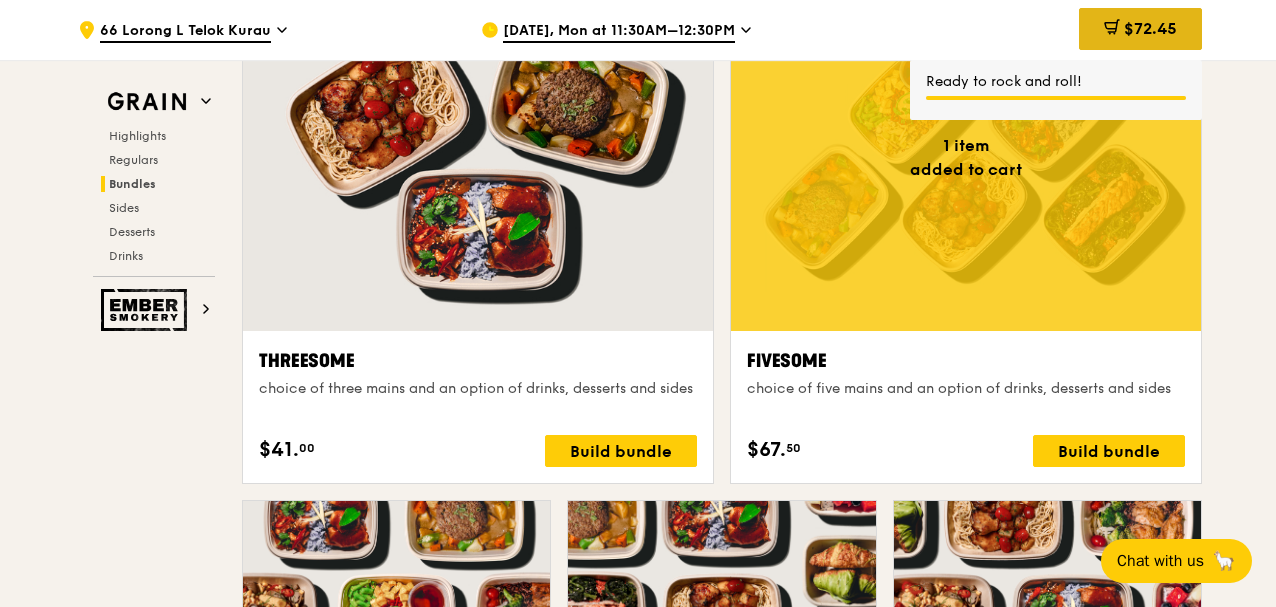 click on "$72.45" at bounding box center [1150, 28] 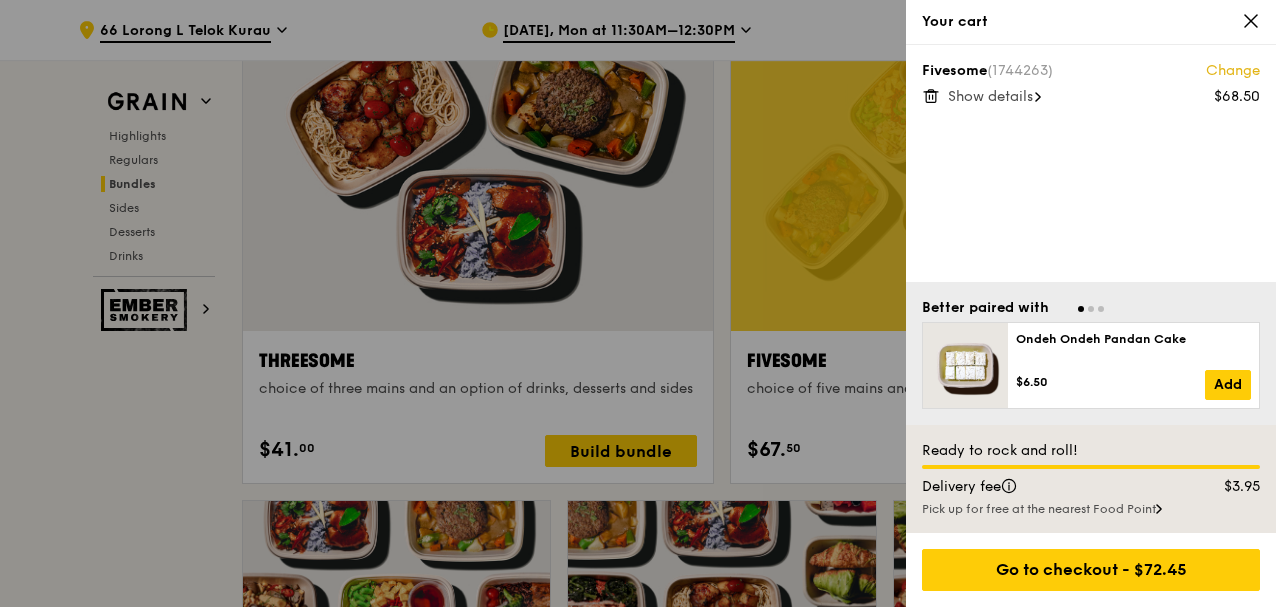 click 